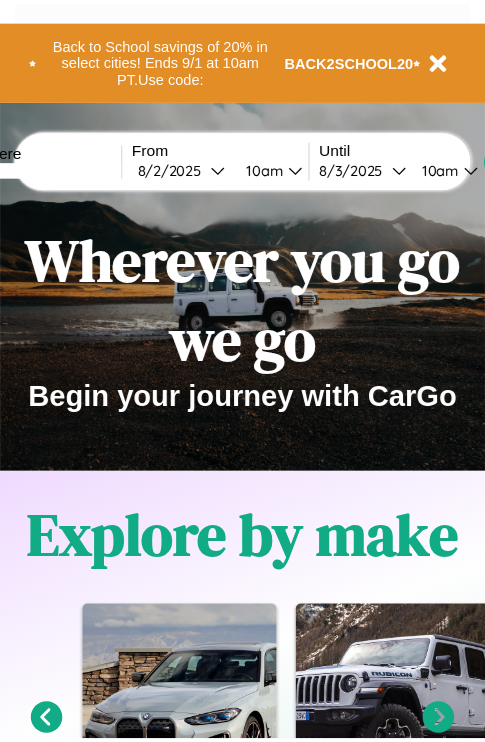 scroll, scrollTop: 0, scrollLeft: 0, axis: both 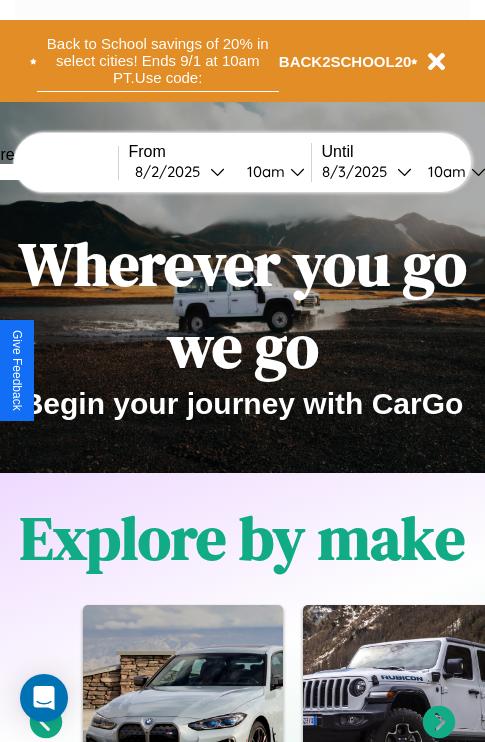 click on "Back to School savings of 20% in select cities! Ends 9/1 at 10am PT.  Use code:" at bounding box center (158, 61) 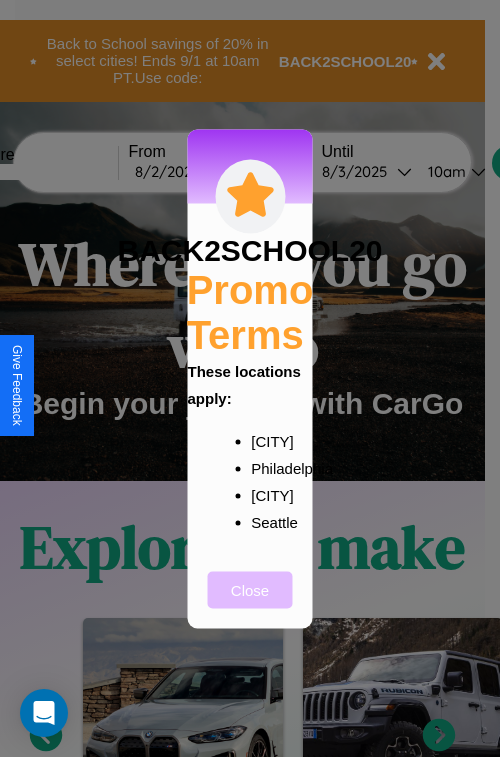 click on "Close" at bounding box center (250, 589) 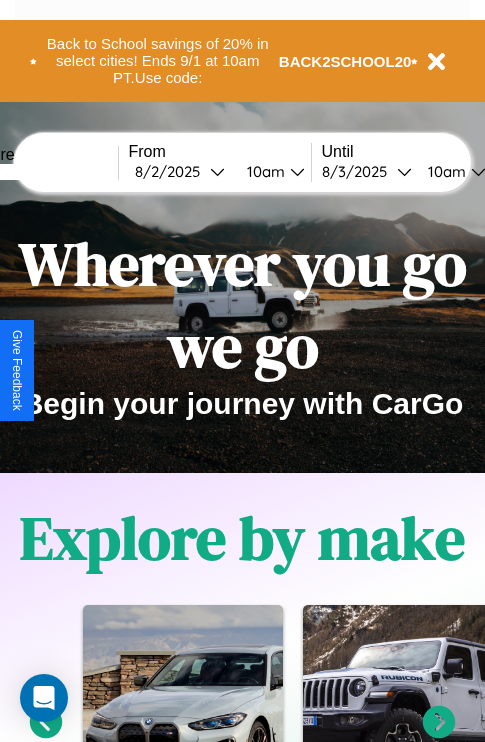 click at bounding box center (43, 172) 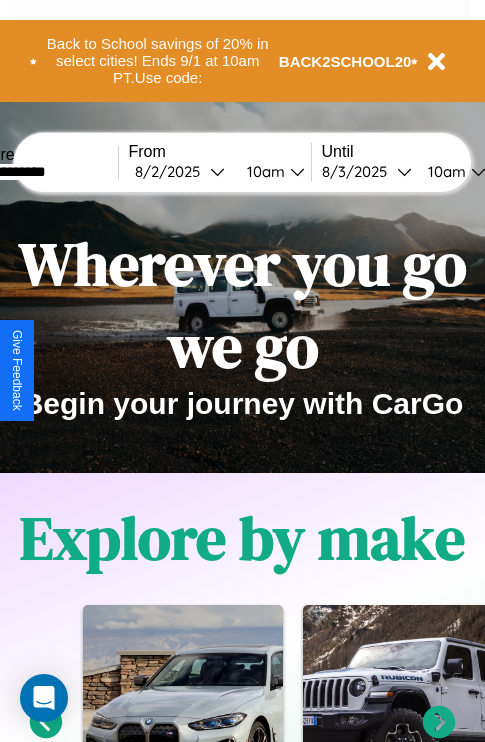 type on "**********" 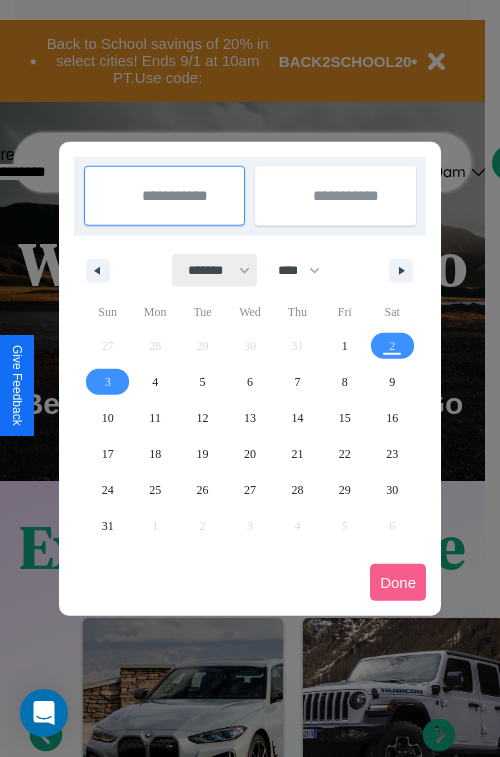 click on "******* ******** ***** ***** *** **** **** ****** ********* ******* ******** ********" at bounding box center [215, 270] 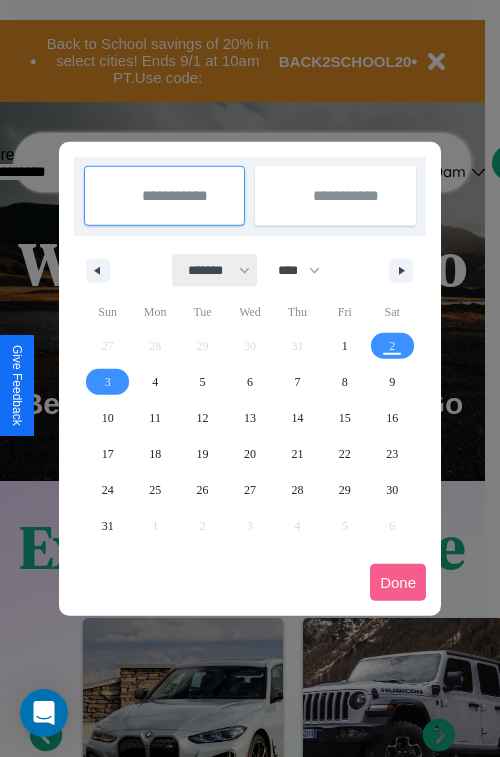 select on "*" 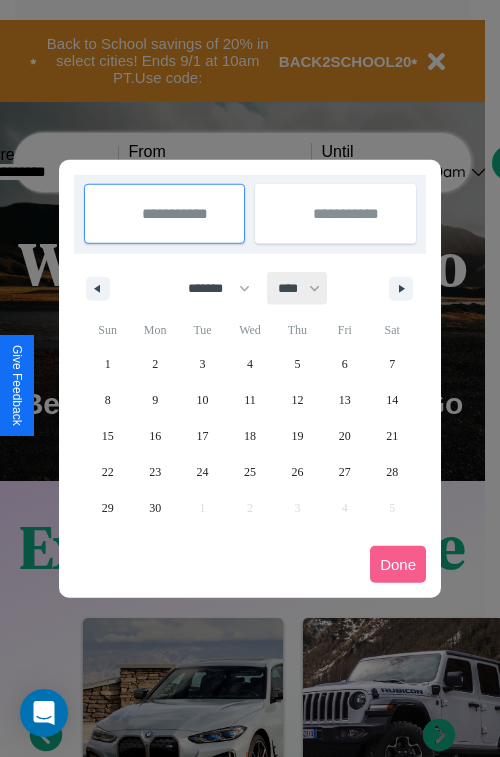click on "**** **** **** **** **** **** **** **** **** **** **** **** **** **** **** **** **** **** **** **** **** **** **** **** **** **** **** **** **** **** **** **** **** **** **** **** **** **** **** **** **** **** **** **** **** **** **** **** **** **** **** **** **** **** **** **** **** **** **** **** **** **** **** **** **** **** **** **** **** **** **** **** **** **** **** **** **** **** **** **** **** **** **** **** **** **** **** **** **** **** **** **** **** **** **** **** **** **** **** **** **** **** **** **** **** **** **** **** **** **** **** **** **** **** **** **** **** **** **** **** ****" at bounding box center [298, 288] 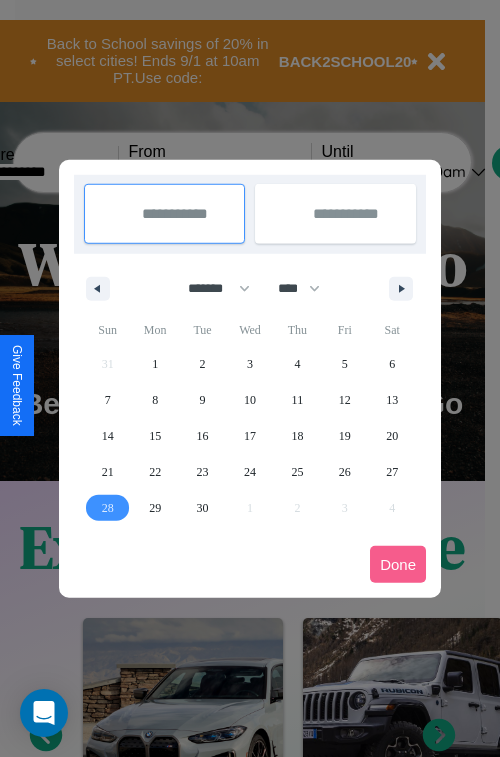 click on "28" at bounding box center [108, 508] 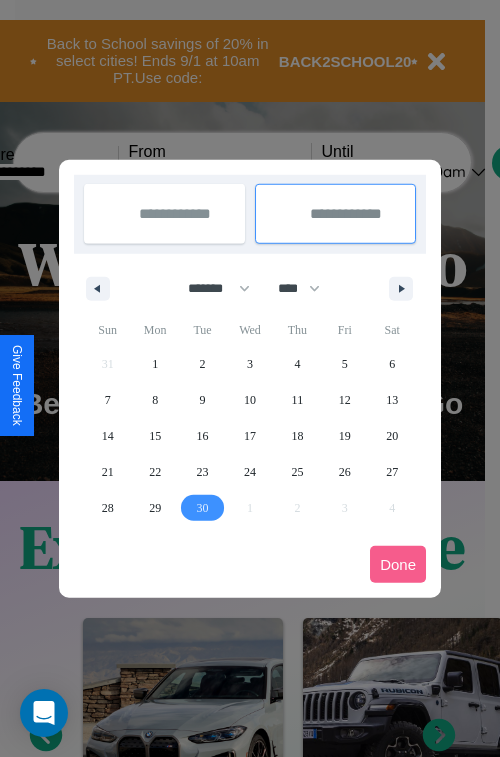 click on "30" at bounding box center [203, 508] 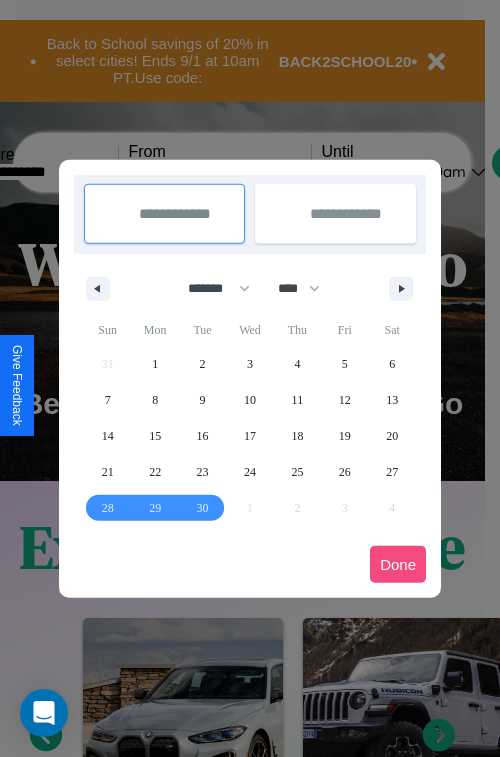 click on "Done" at bounding box center (398, 564) 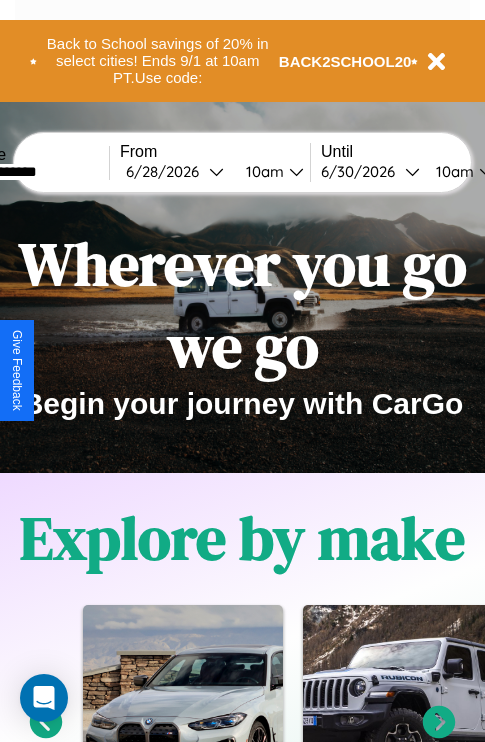 scroll, scrollTop: 0, scrollLeft: 77, axis: horizontal 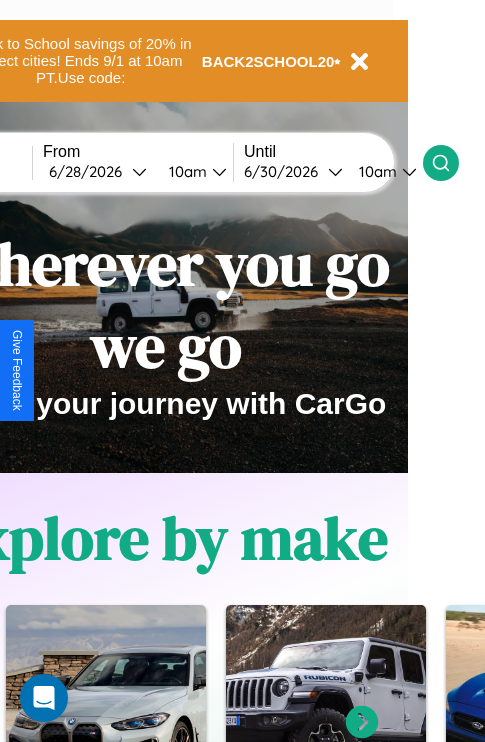 click 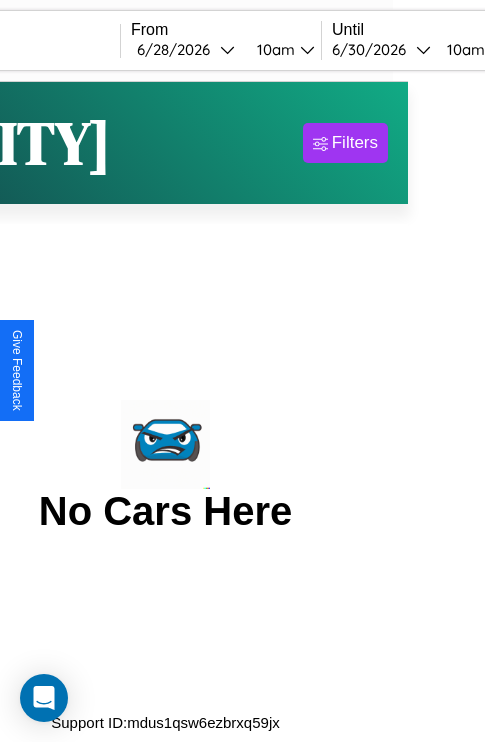 scroll, scrollTop: 0, scrollLeft: 0, axis: both 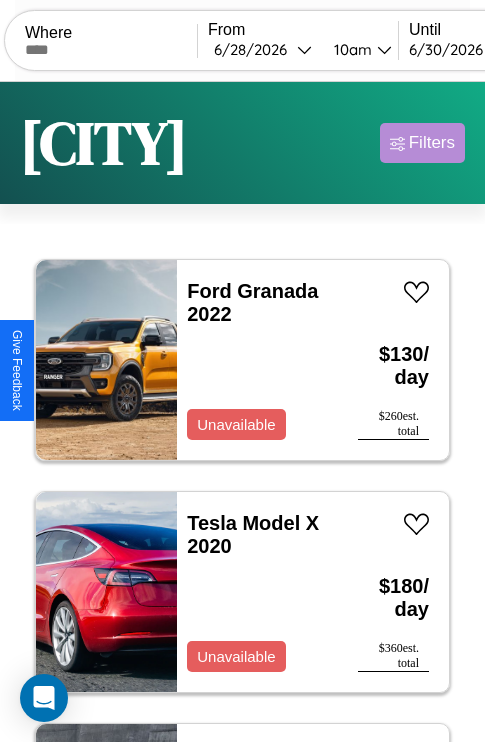 click on "Filters" at bounding box center (432, 143) 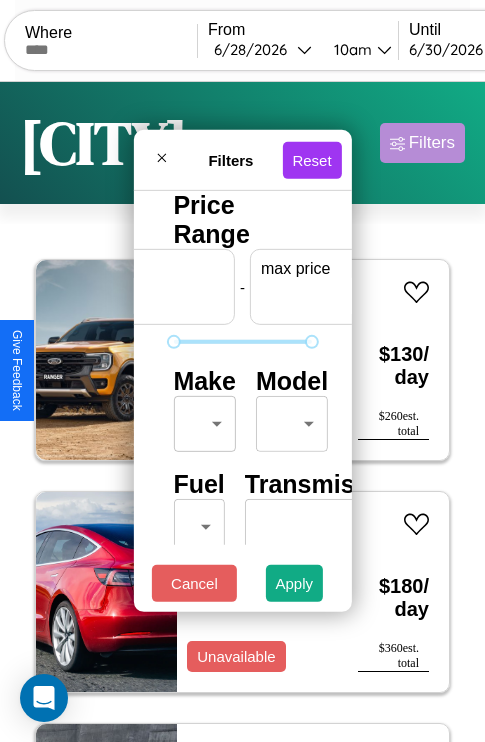 scroll, scrollTop: 0, scrollLeft: 124, axis: horizontal 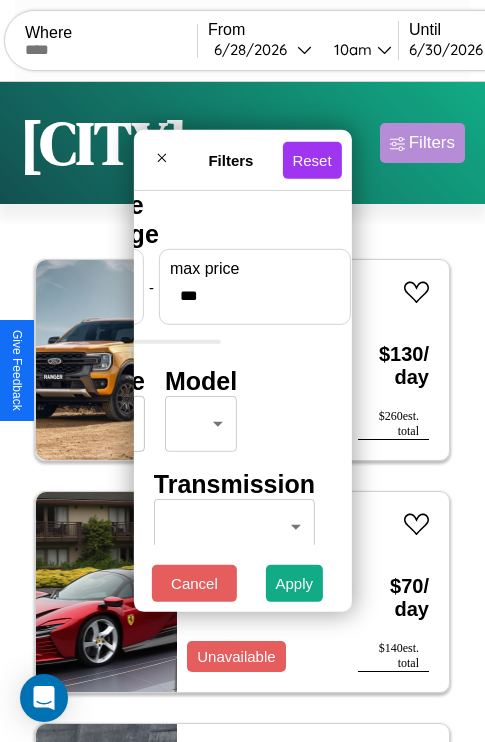 type on "***" 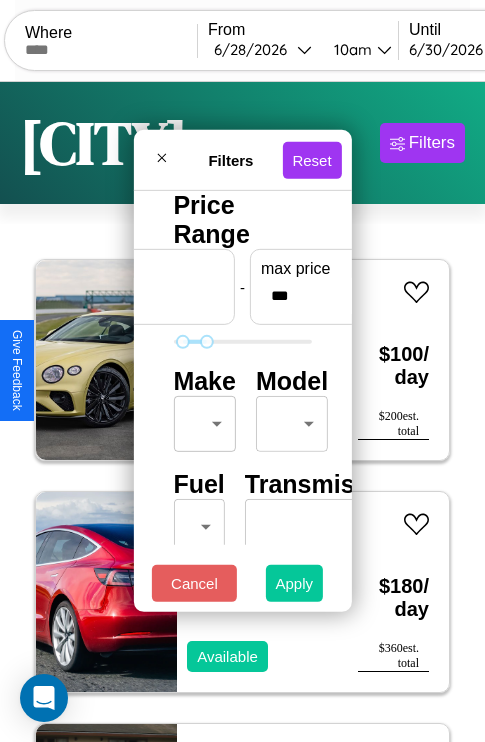 type on "**" 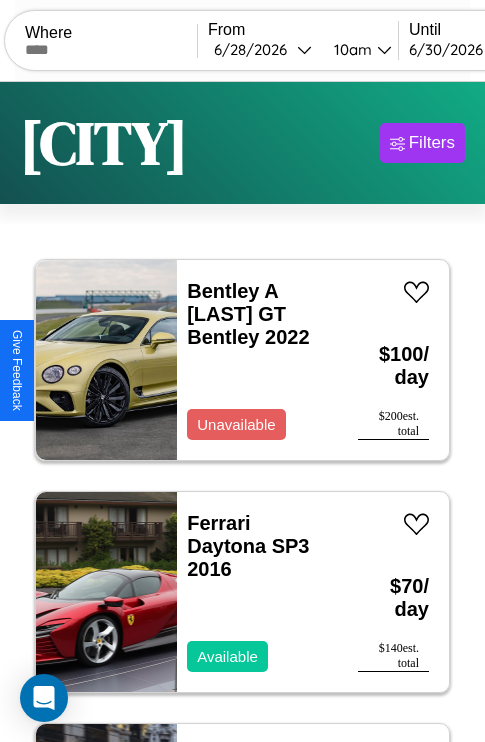 scroll, scrollTop: 177, scrollLeft: 0, axis: vertical 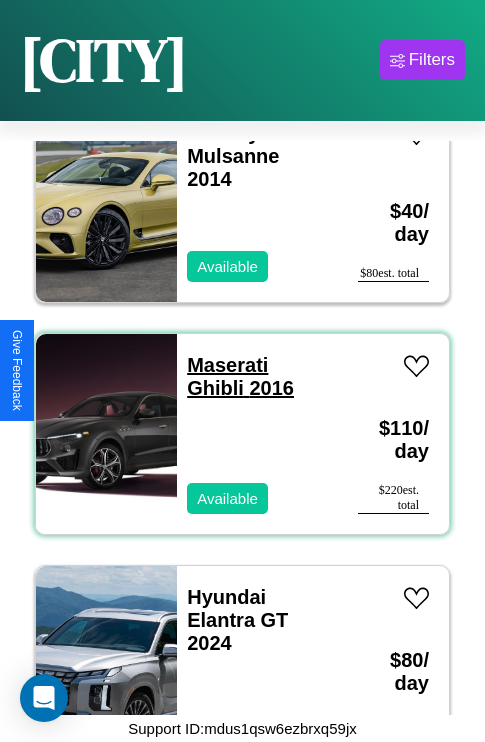 click on "Maserati   Ghibli   2016" at bounding box center [240, 376] 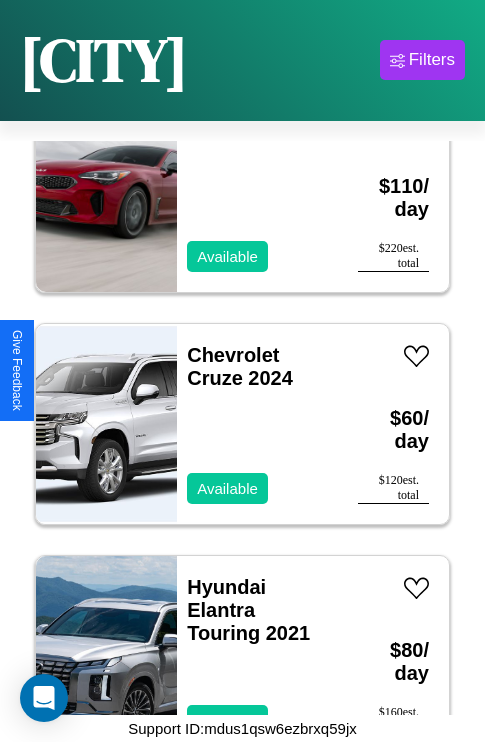 scroll, scrollTop: 2238, scrollLeft: 0, axis: vertical 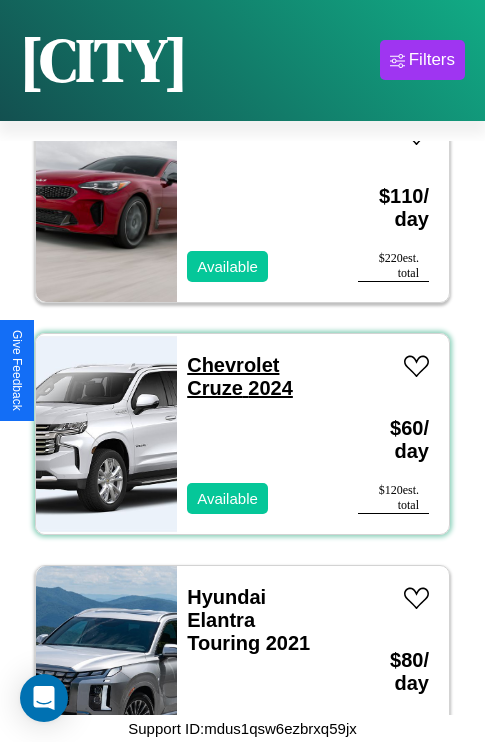 click on "Chevrolet   Cruze   2024" at bounding box center [240, 376] 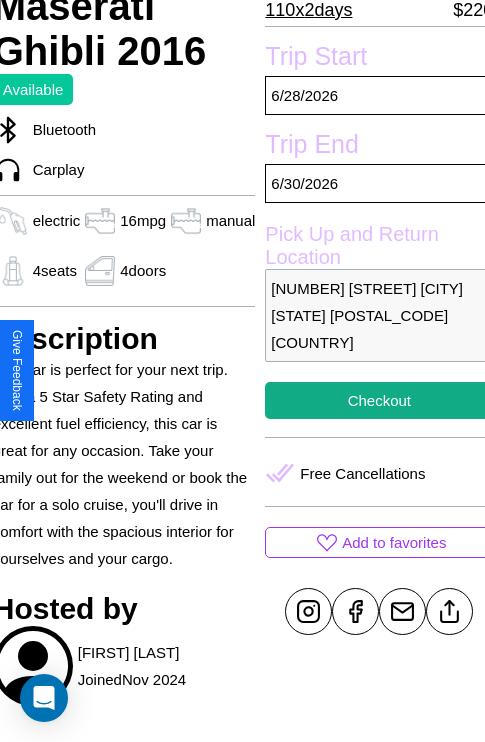 scroll, scrollTop: 496, scrollLeft: 80, axis: both 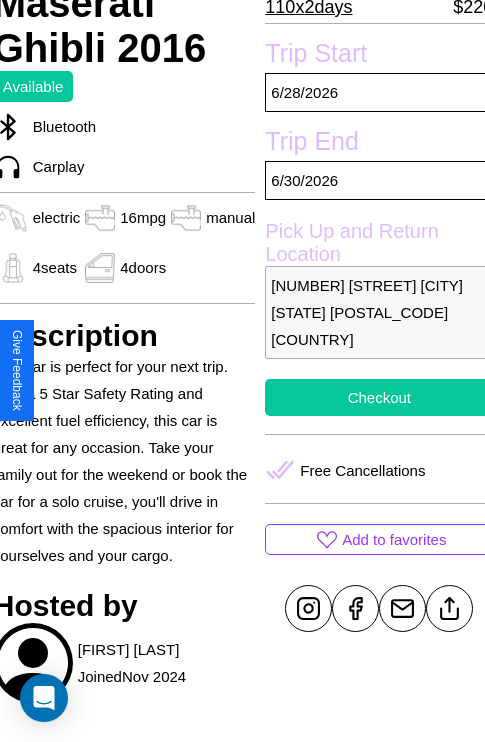 click on "Checkout" at bounding box center (379, 397) 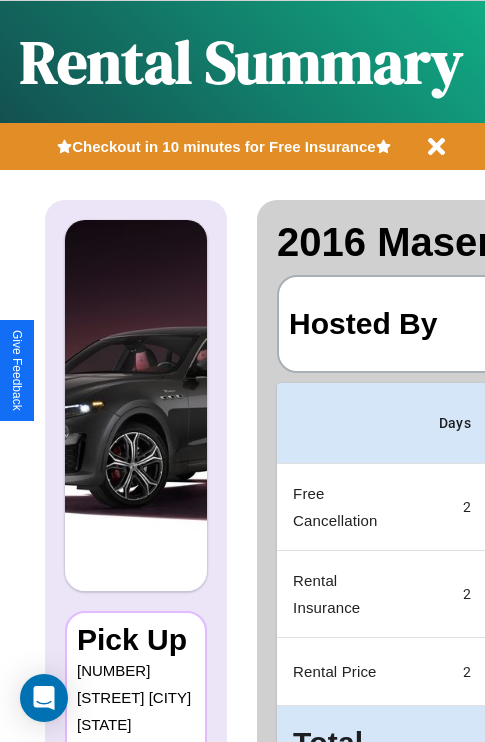scroll, scrollTop: 0, scrollLeft: 378, axis: horizontal 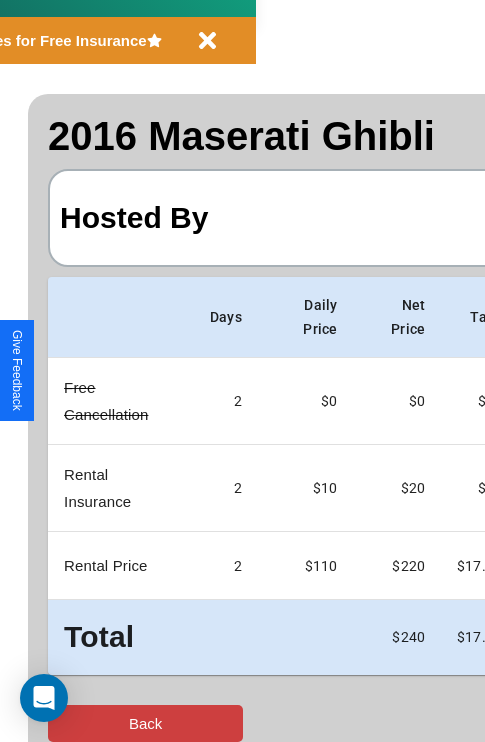 click on "Back" at bounding box center [145, 723] 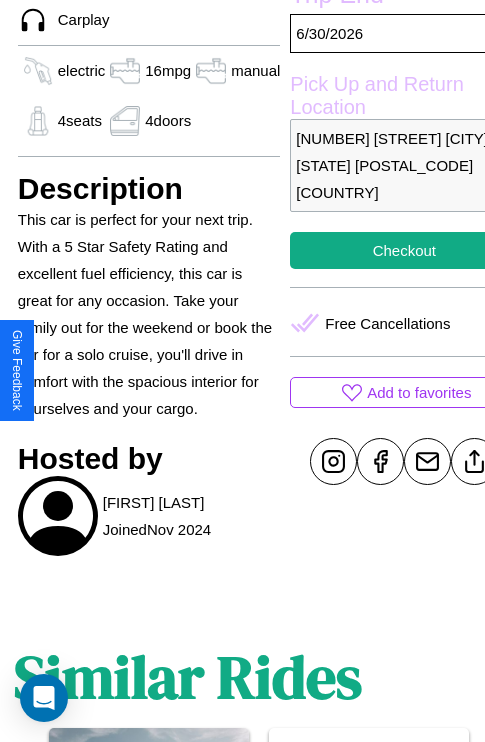 scroll, scrollTop: 707, scrollLeft: 60, axis: both 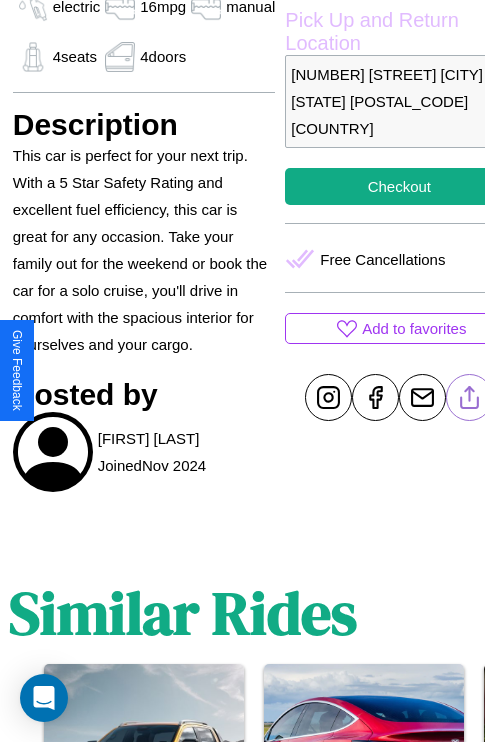 click 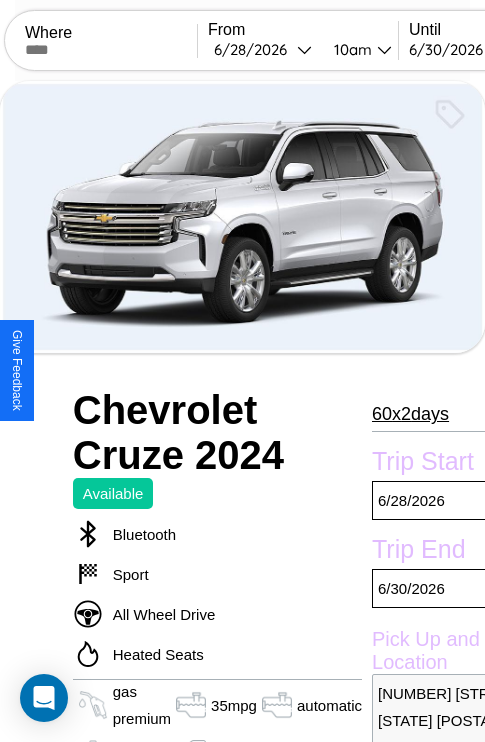 scroll, scrollTop: 407, scrollLeft: 107, axis: both 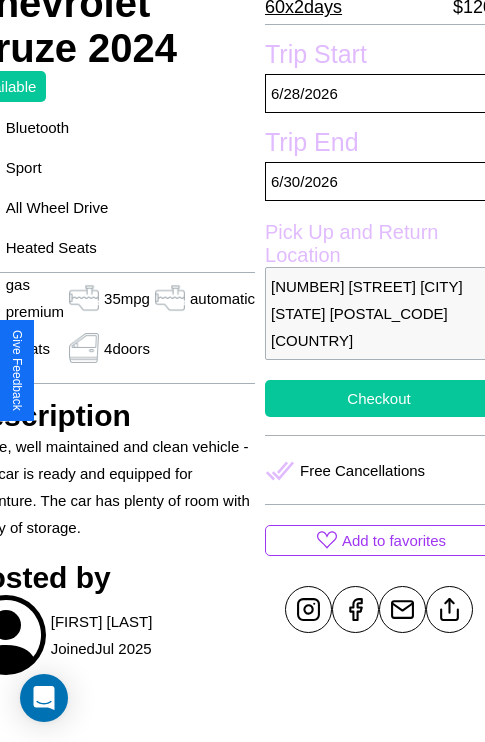 click on "Checkout" at bounding box center [379, 398] 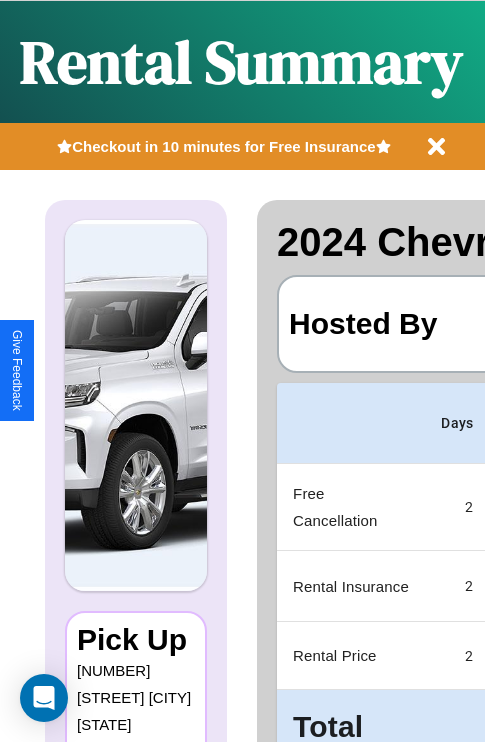 scroll, scrollTop: 0, scrollLeft: 378, axis: horizontal 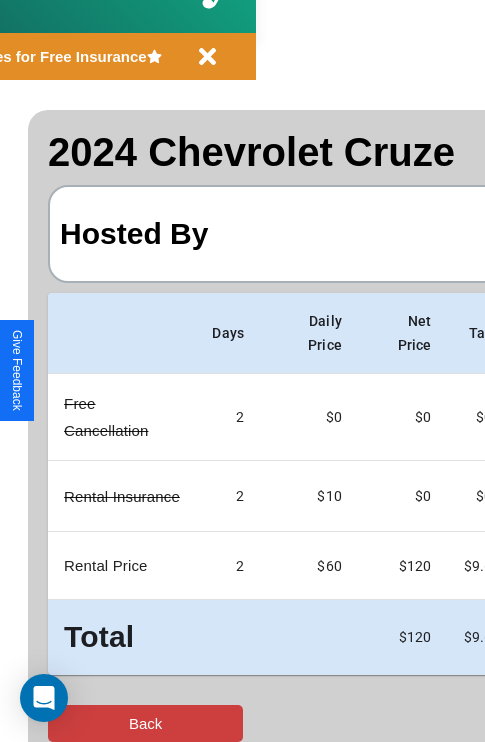 click on "Back" at bounding box center (145, 723) 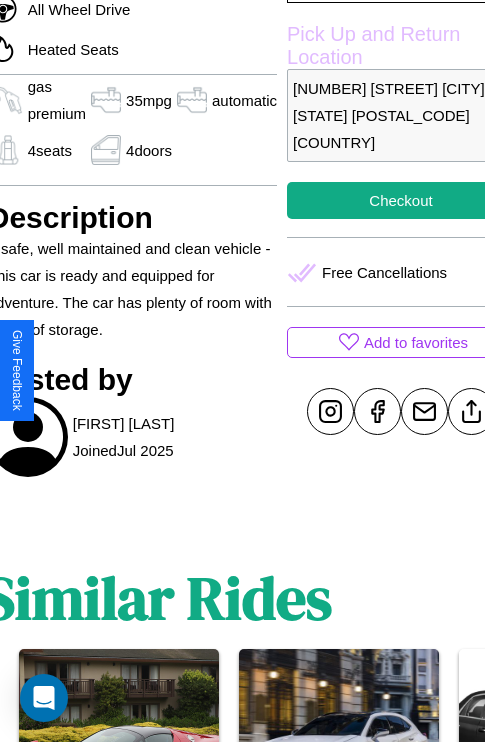 scroll, scrollTop: 618, scrollLeft: 87, axis: both 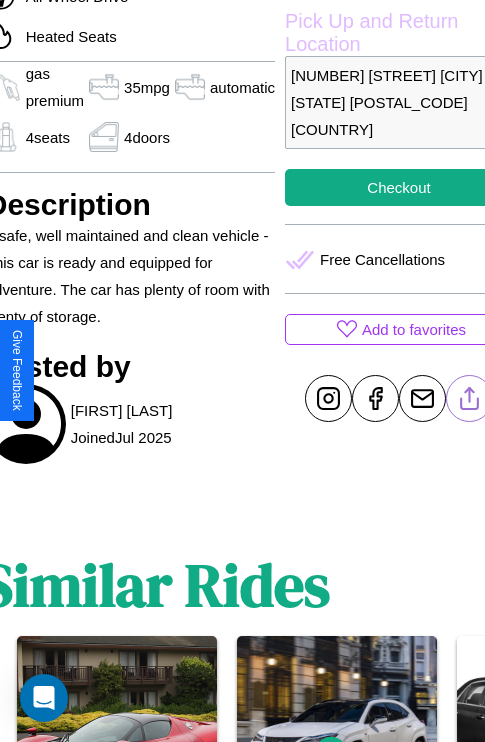 click 